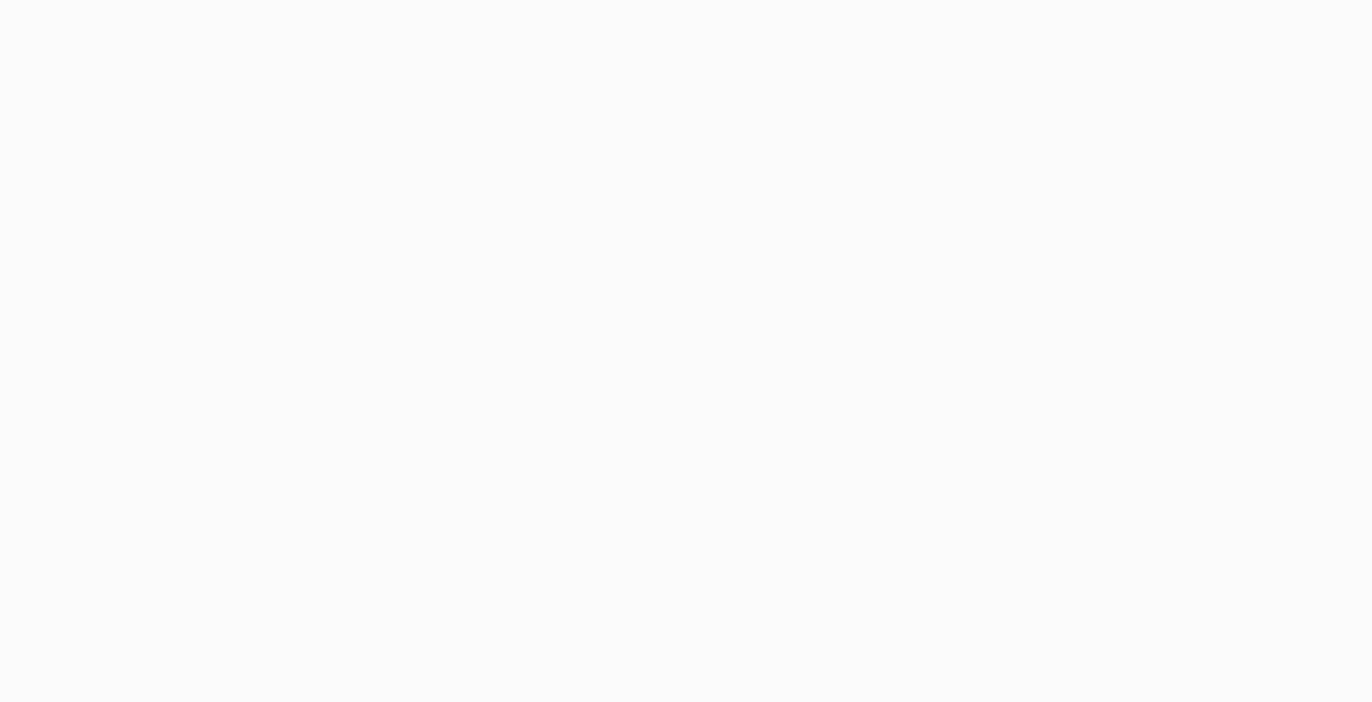 scroll, scrollTop: 0, scrollLeft: 0, axis: both 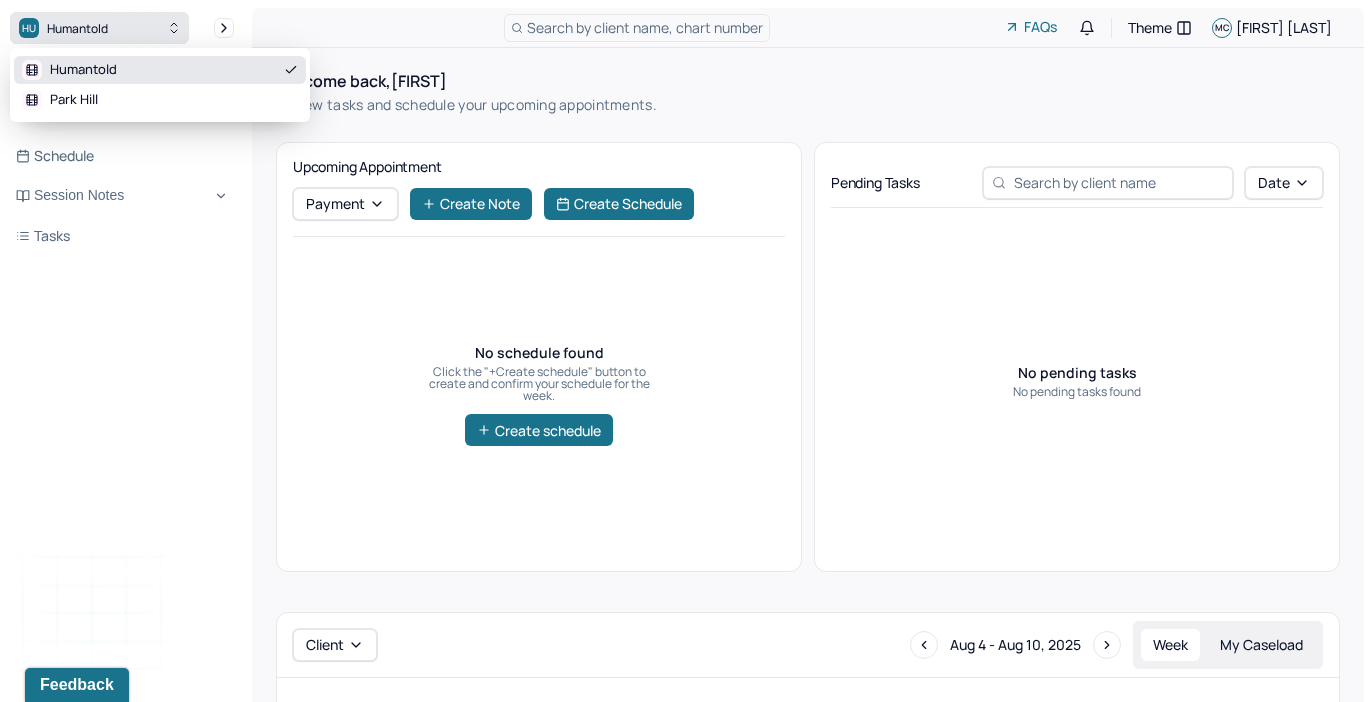click on "HU Humantold" at bounding box center [99, 28] 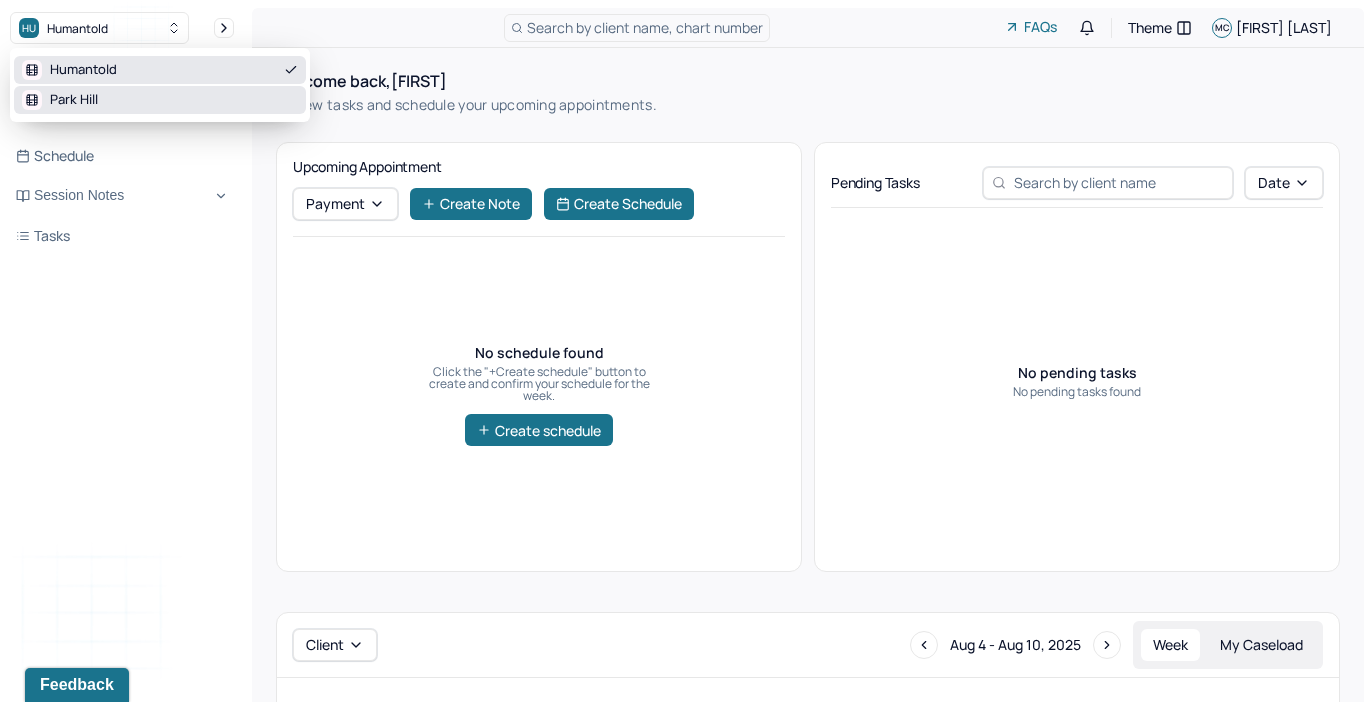 click on "Park Hill" at bounding box center (160, 100) 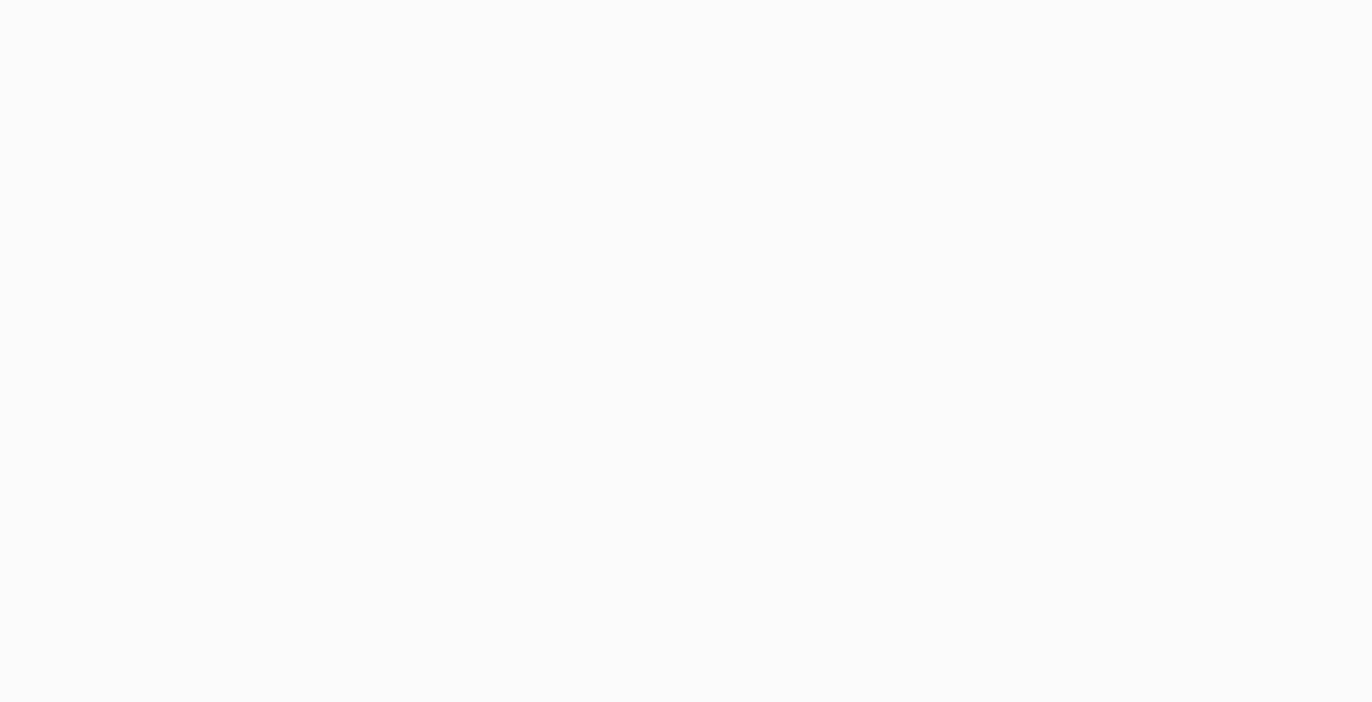 scroll, scrollTop: 0, scrollLeft: 0, axis: both 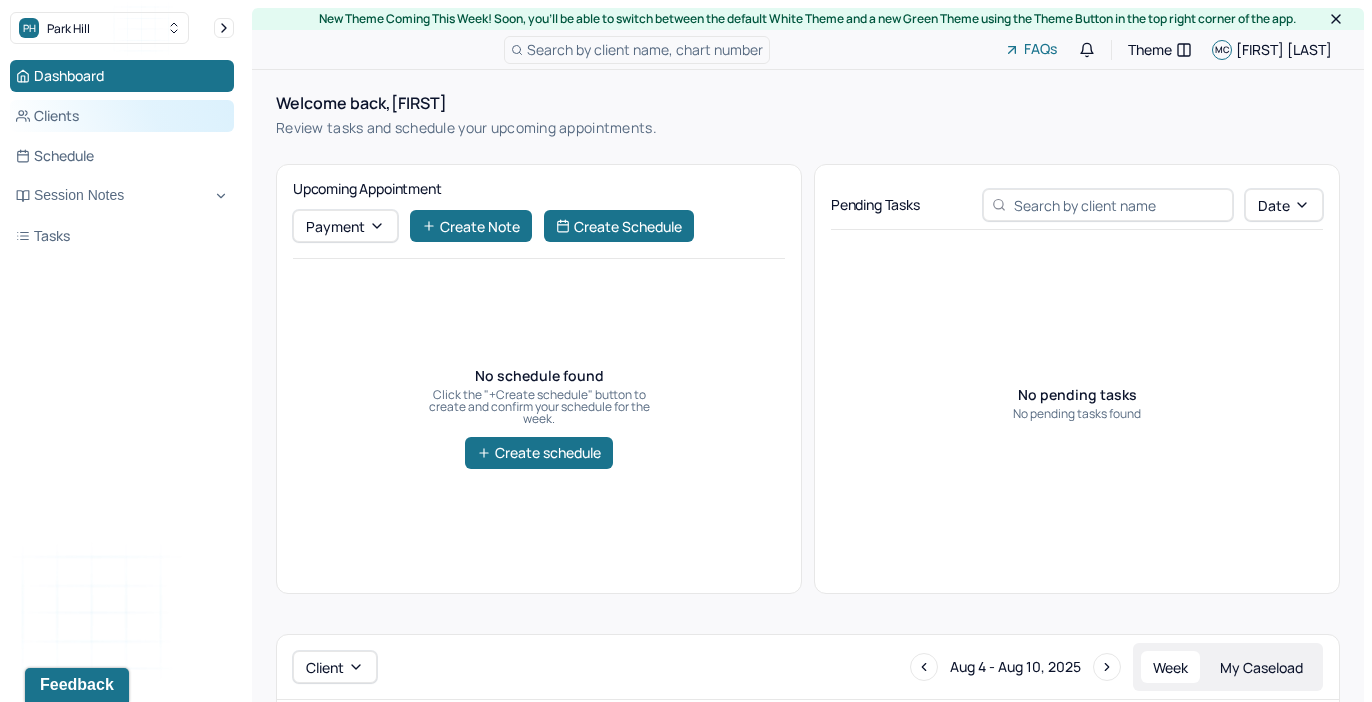 click on "Clients" at bounding box center [122, 116] 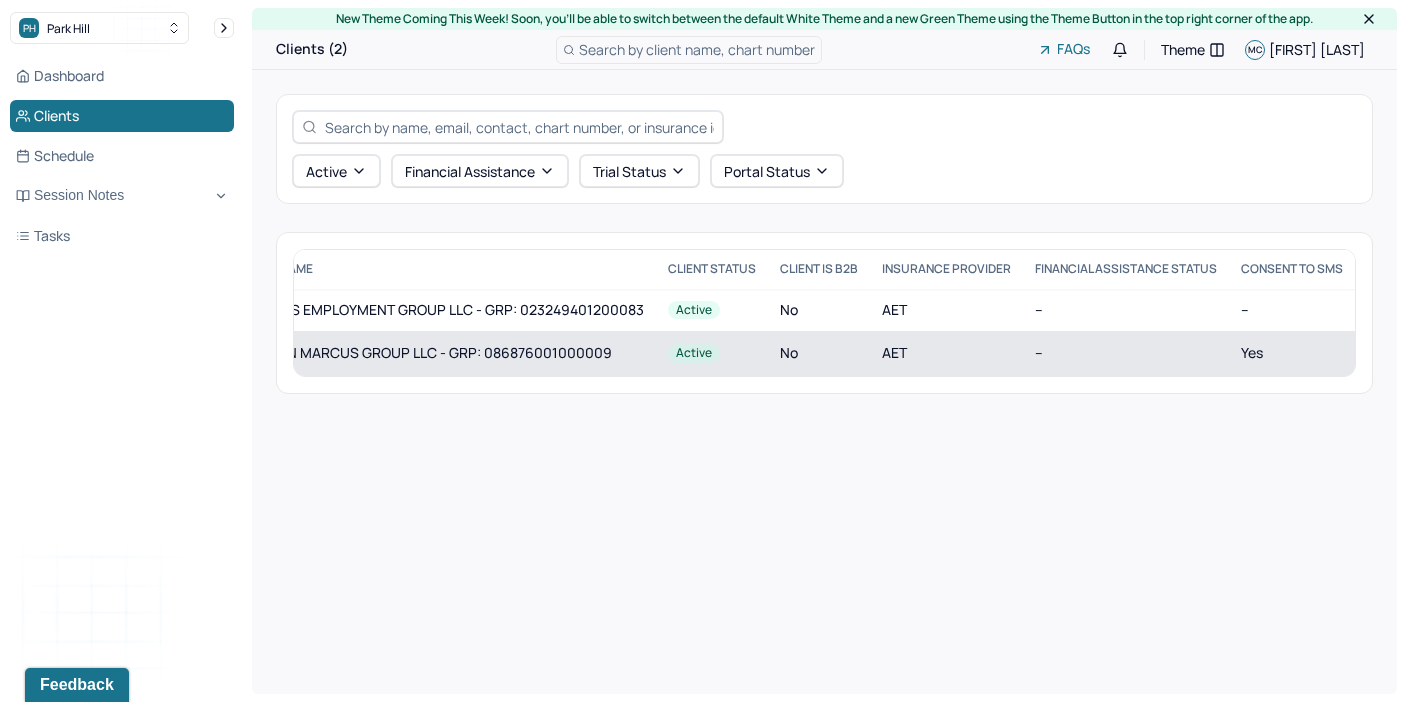 scroll, scrollTop: 0, scrollLeft: 0, axis: both 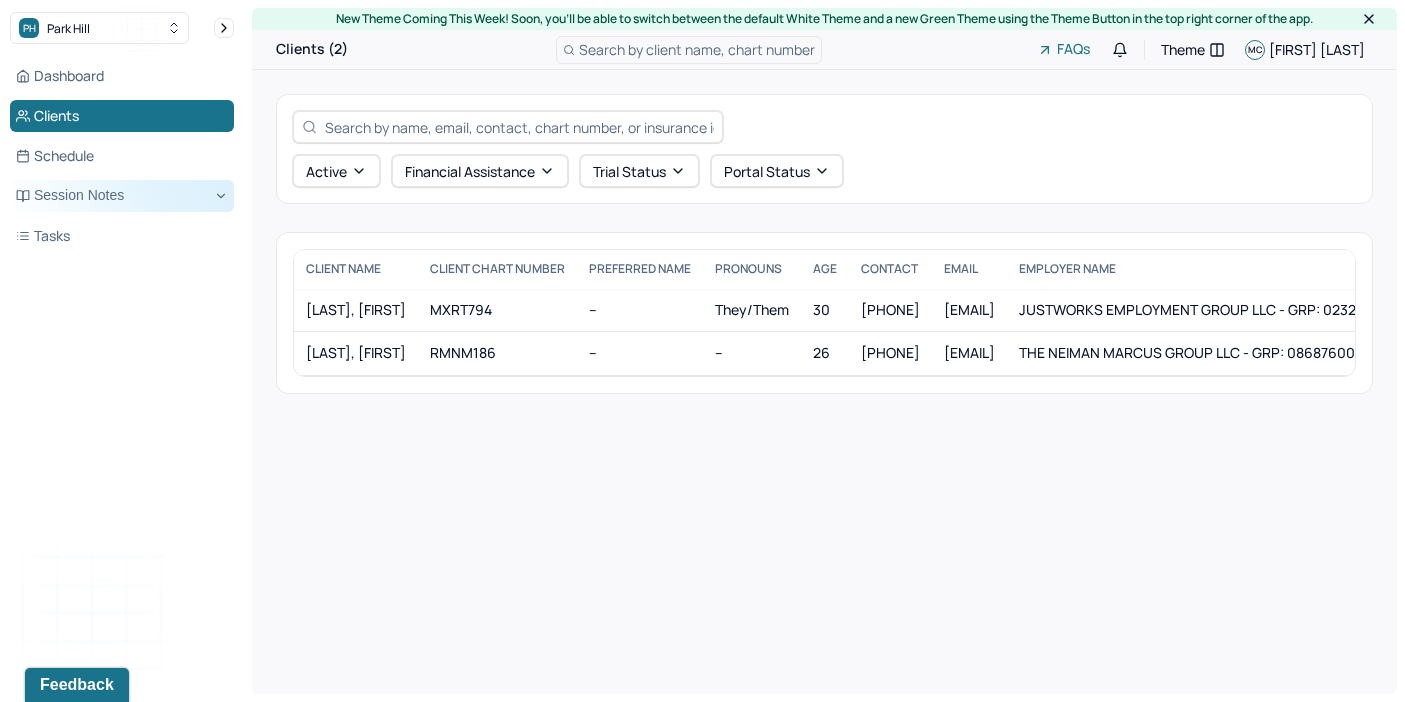 click on "Session Notes" at bounding box center [122, 196] 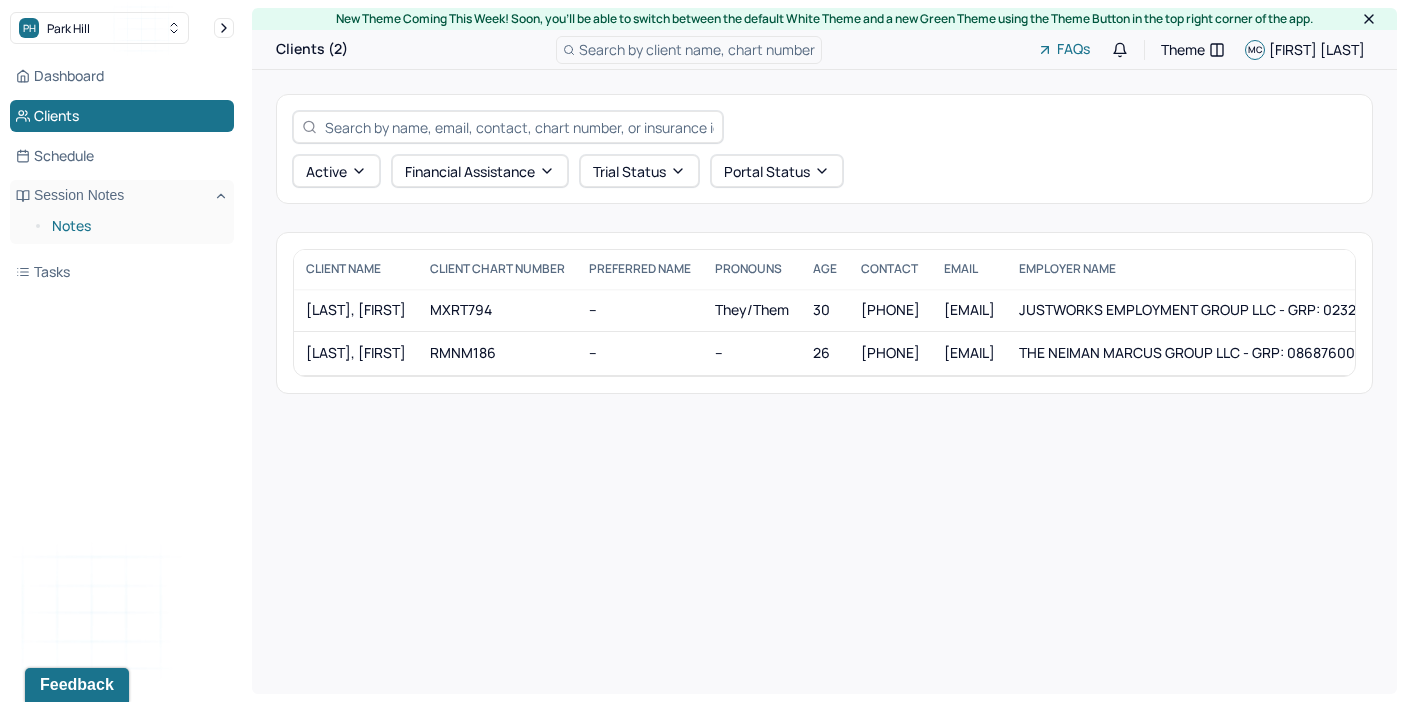click on "Notes" at bounding box center (135, 226) 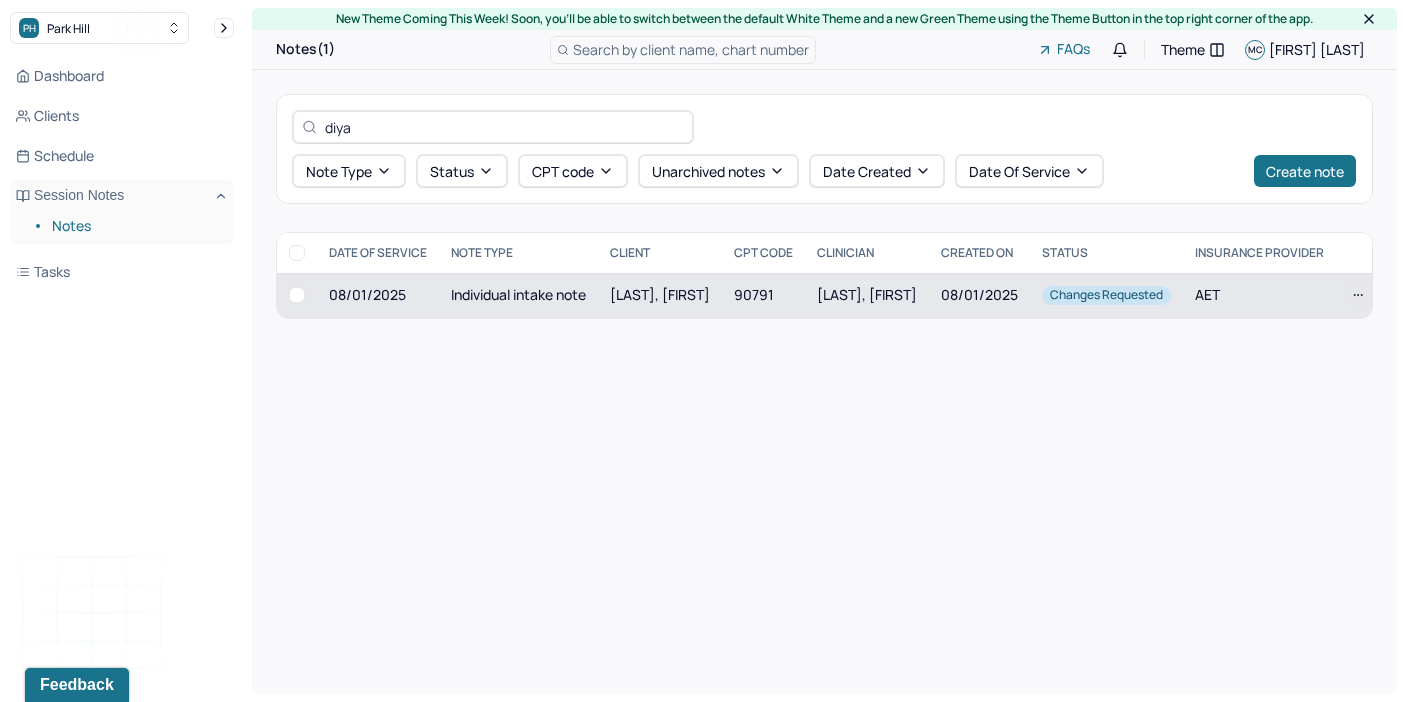 click on "Individual intake note" at bounding box center [518, 295] 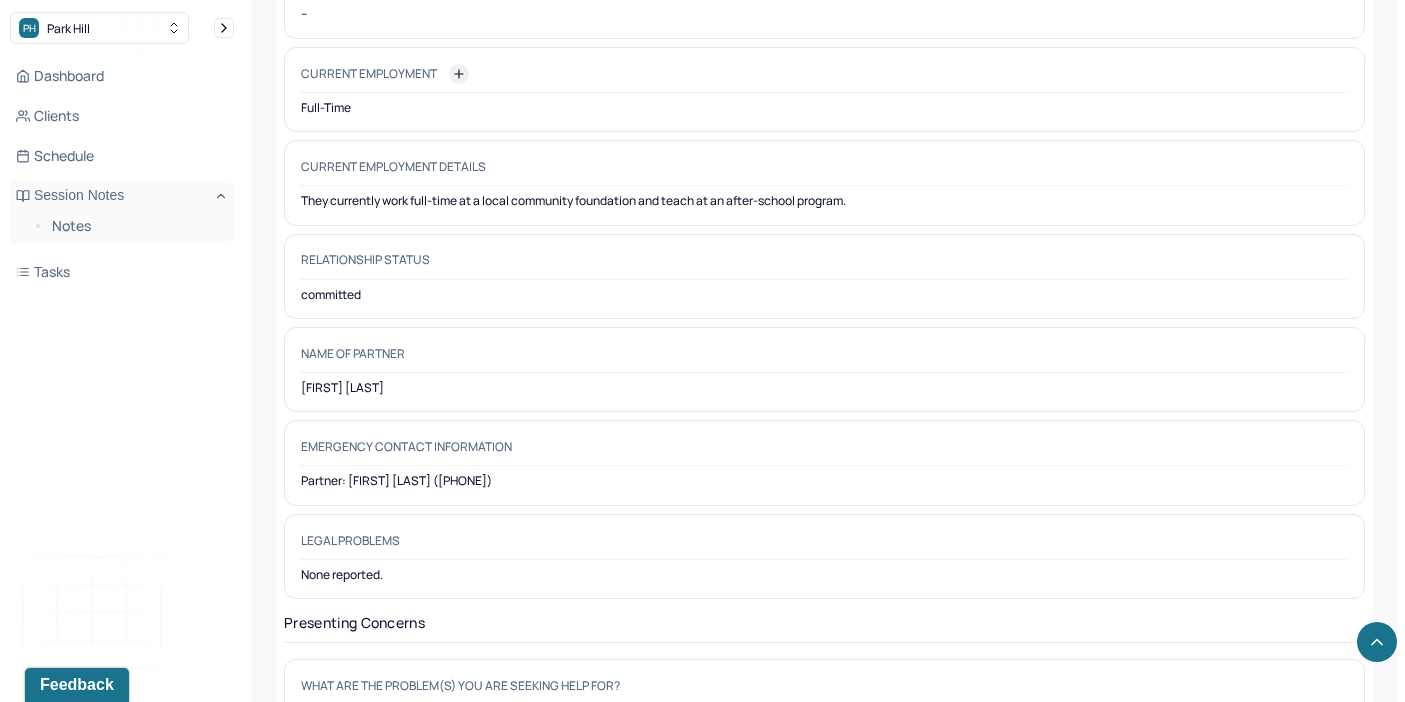 scroll, scrollTop: 2429, scrollLeft: 0, axis: vertical 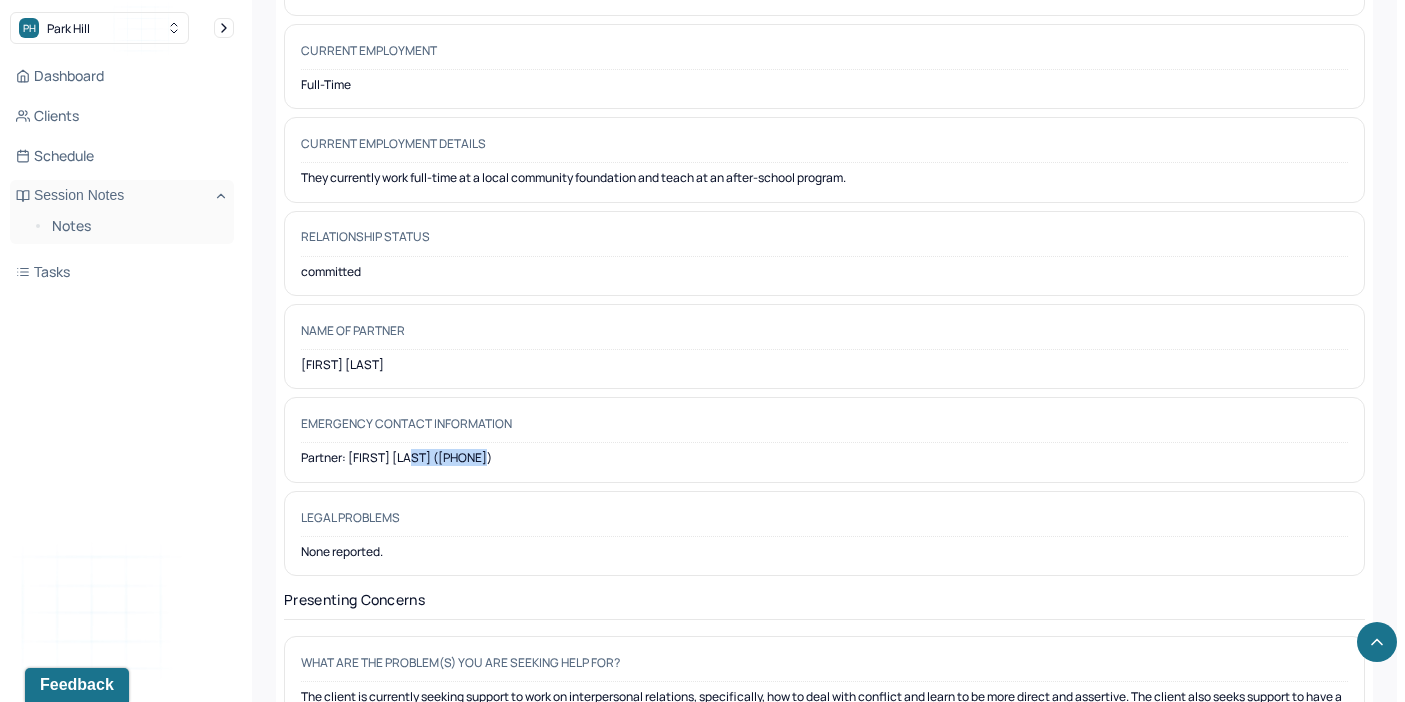 drag, startPoint x: 483, startPoint y: 437, endPoint x: 409, endPoint y: 437, distance: 74 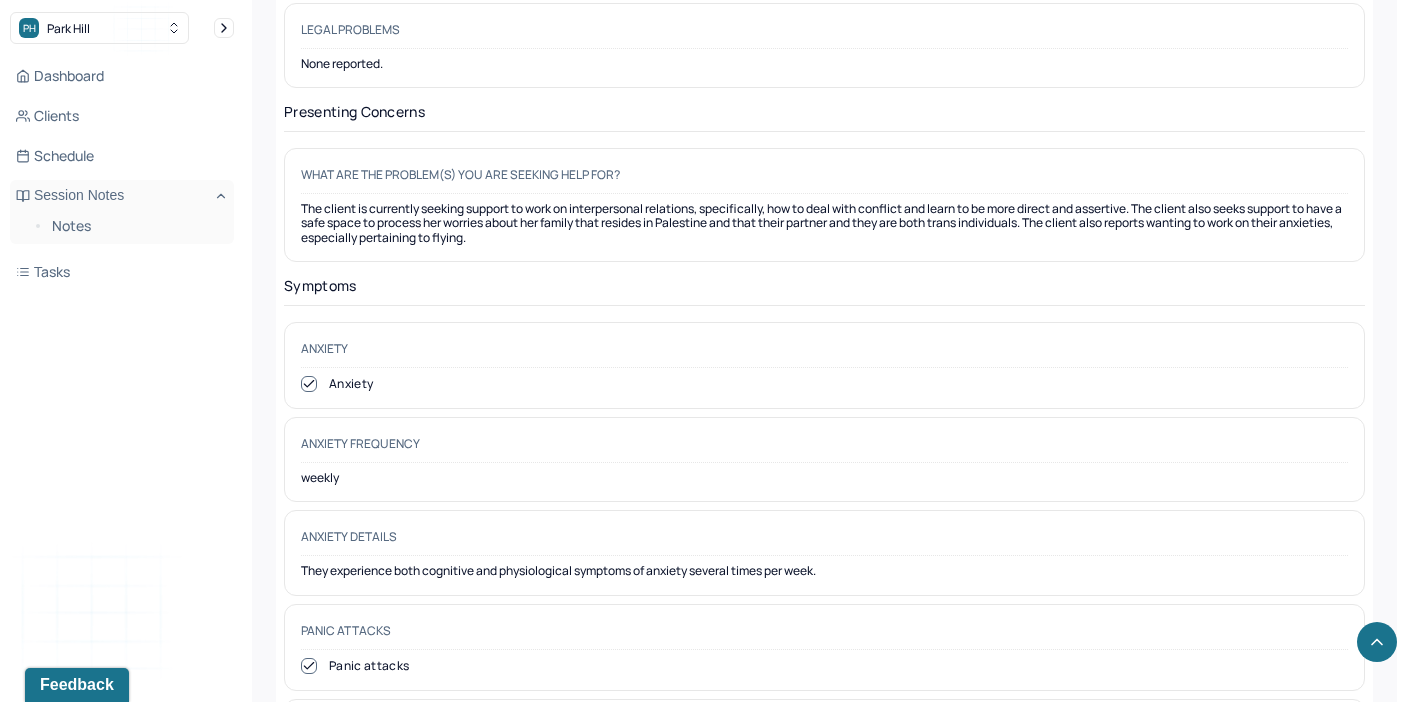 scroll, scrollTop: 2919, scrollLeft: 0, axis: vertical 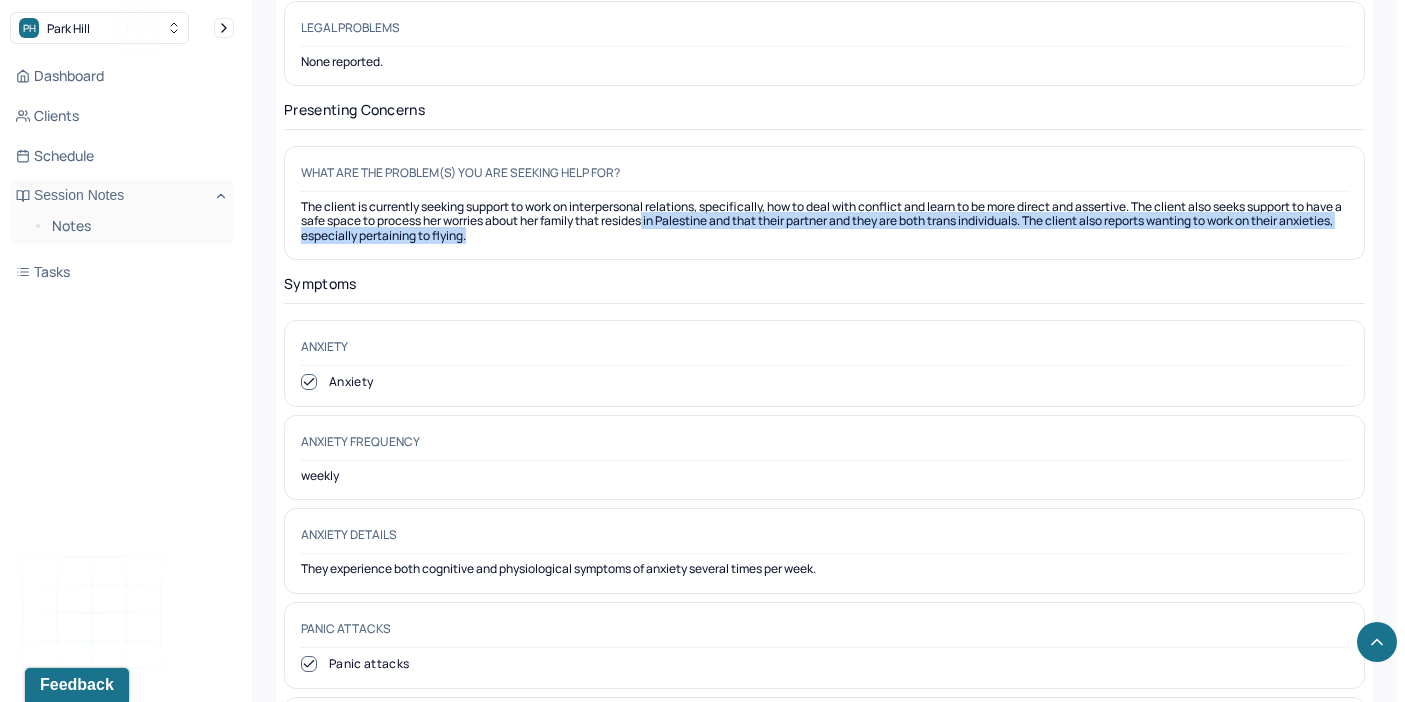 drag, startPoint x: 687, startPoint y: 192, endPoint x: 711, endPoint y: 212, distance: 31.241 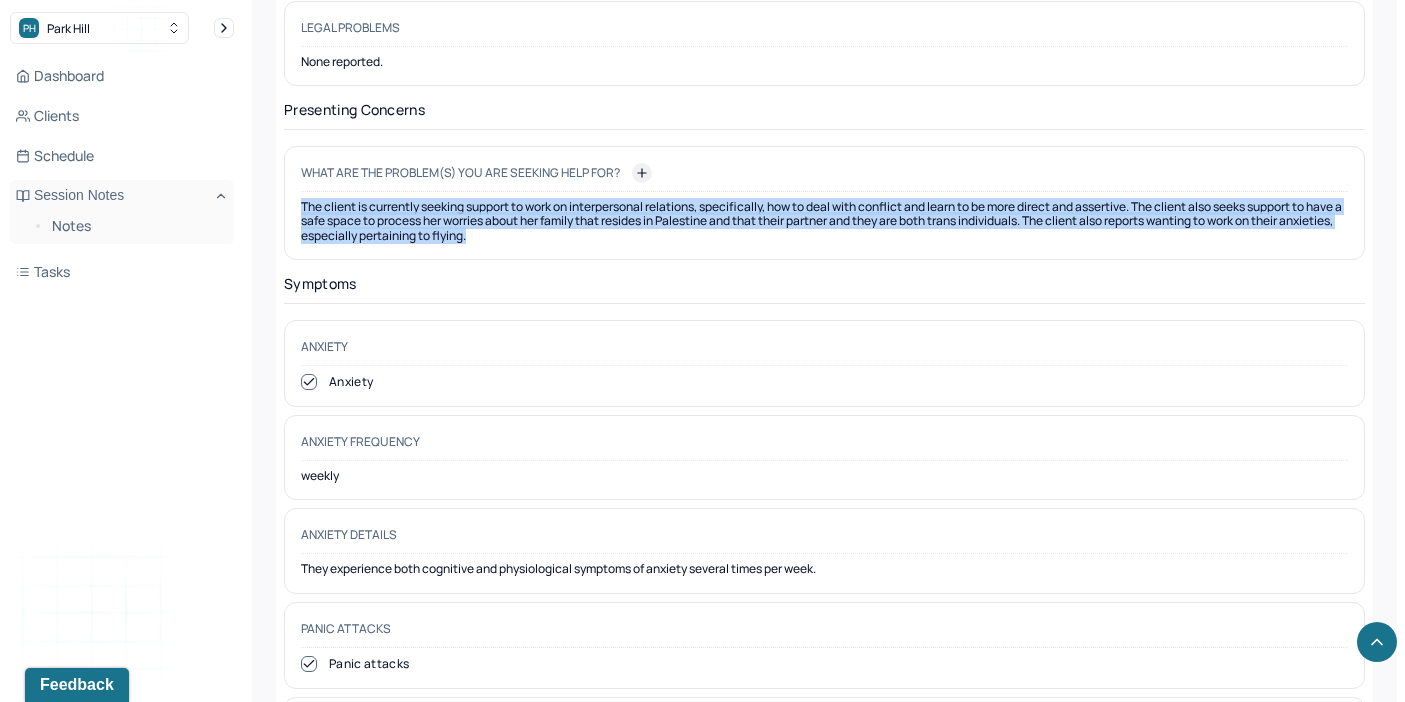 drag, startPoint x: 711, startPoint y: 212, endPoint x: 631, endPoint y: 164, distance: 93.29523 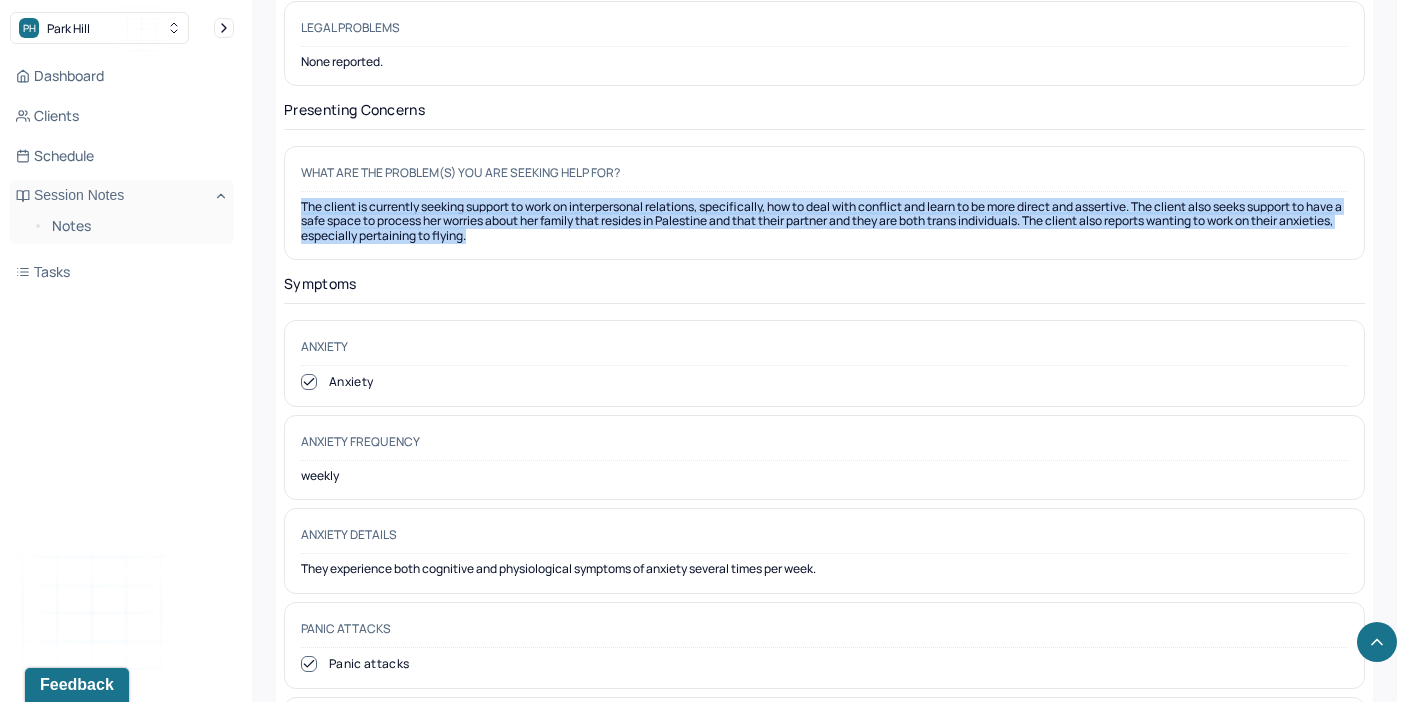 click on "What are the problem(s) you are seeking help for? The client is currently seeking support to work on interpersonal relations, specifically, how to deal with conflict and learn to be more direct and assertive. The client also seeks support to have a safe space to process her worries about her family that resides in Palestine and that their partner and they are both trans individuals.  The client also reports wanting to work on their anxieties, especially pertaining to flying." at bounding box center [824, 203] 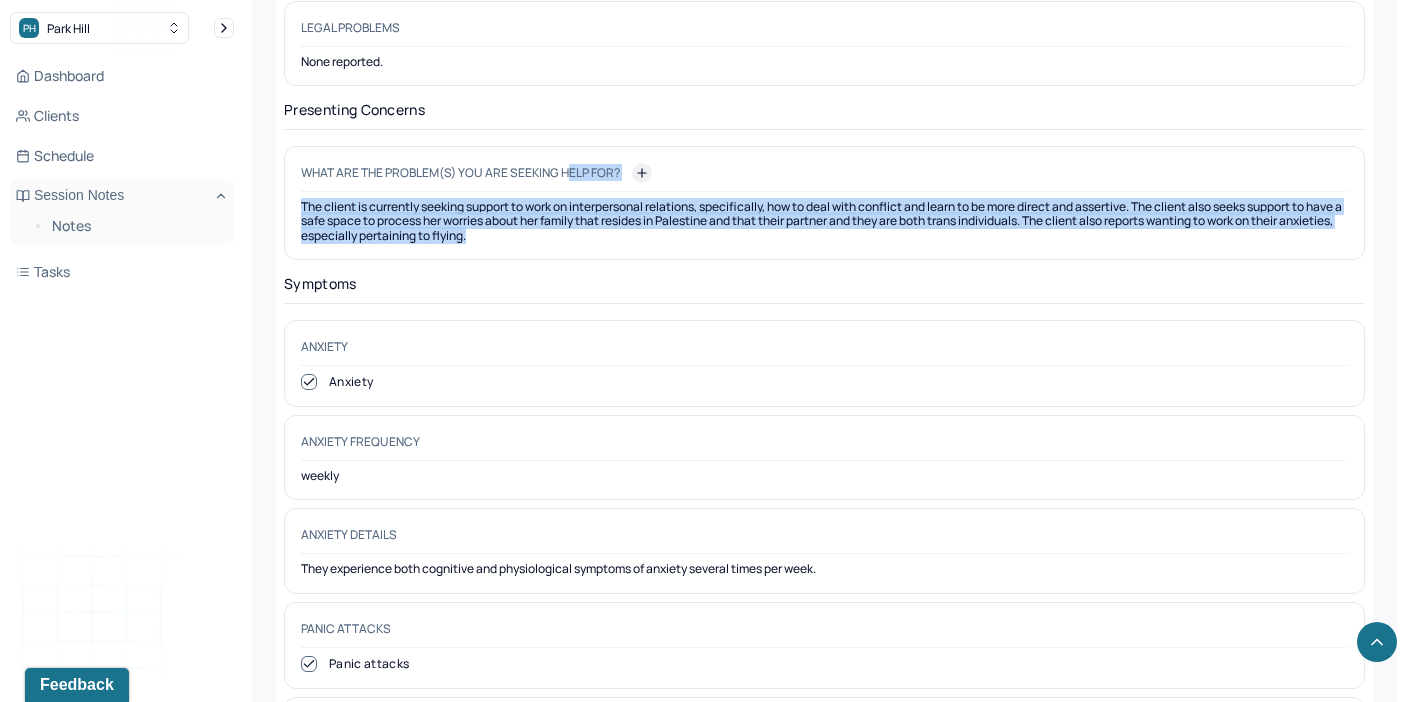 drag, startPoint x: 631, startPoint y: 223, endPoint x: 567, endPoint y: 152, distance: 95.587654 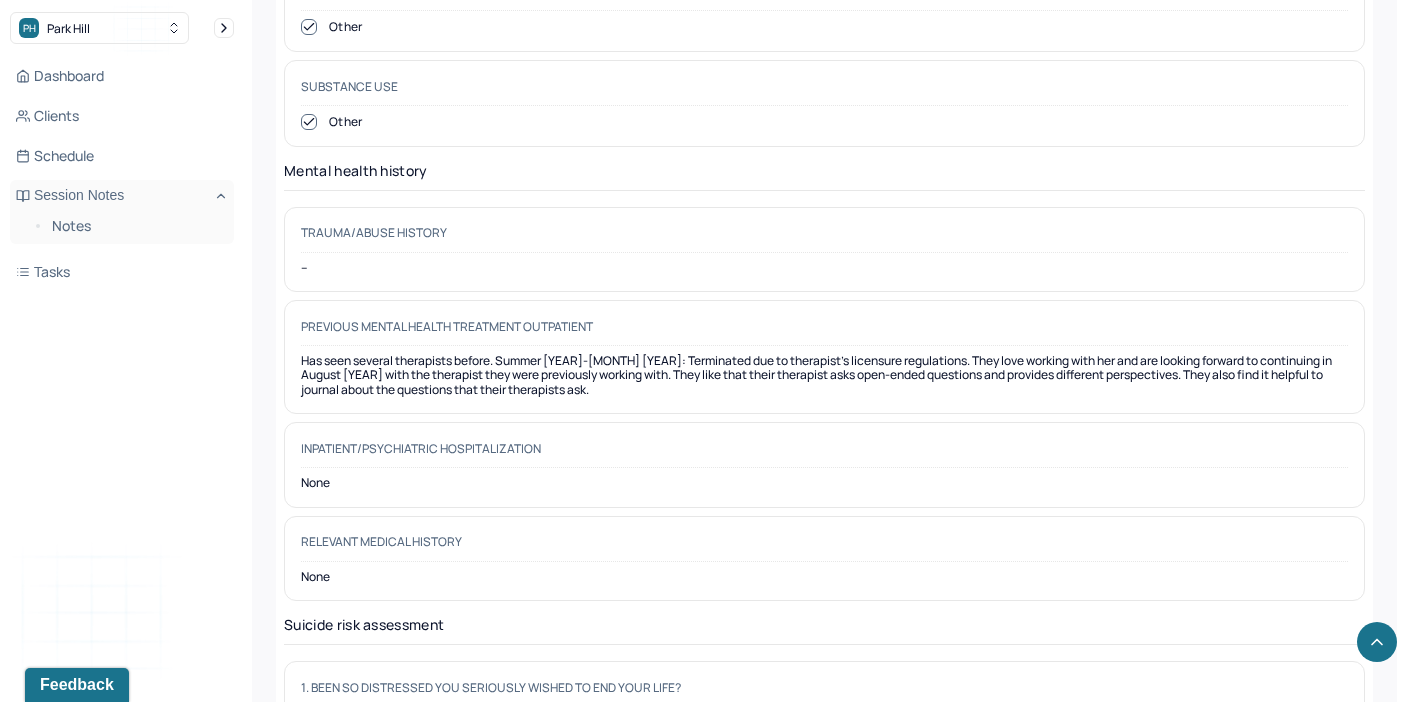 scroll, scrollTop: 5836, scrollLeft: 0, axis: vertical 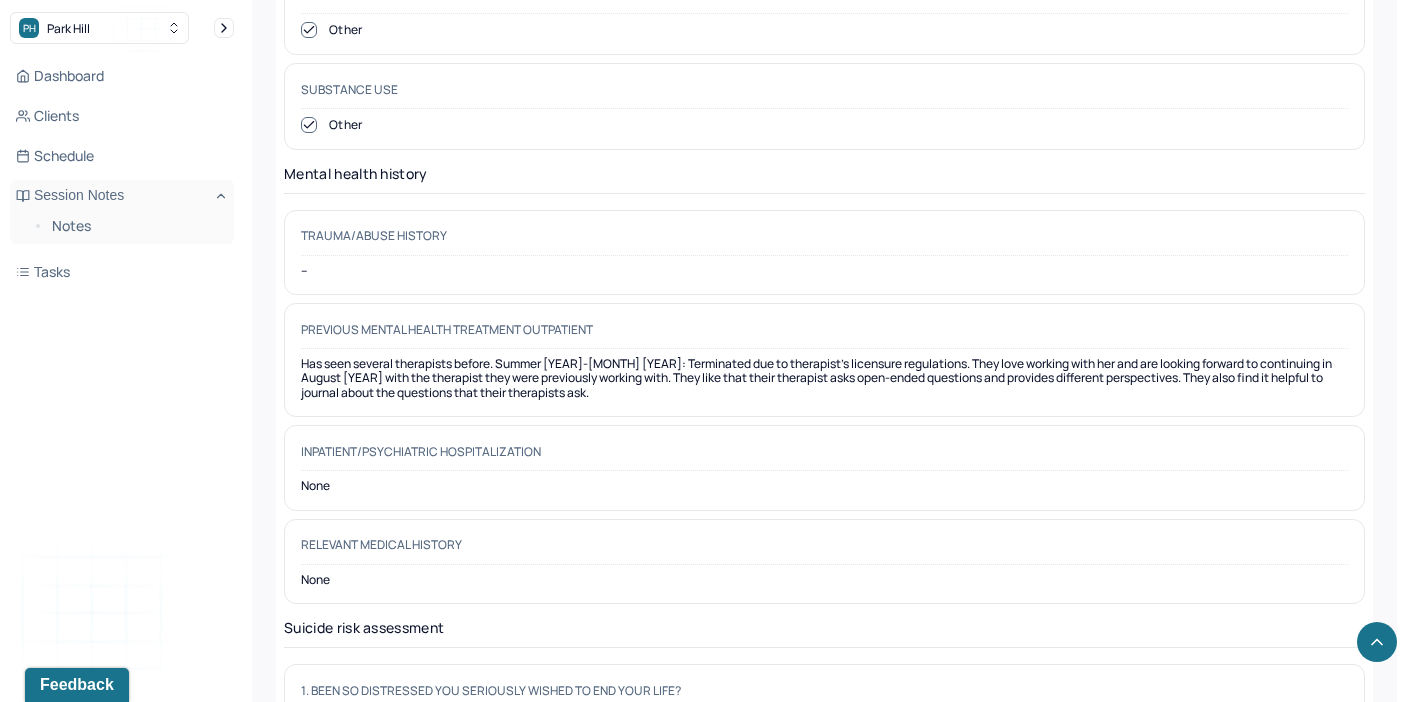 drag, startPoint x: 491, startPoint y: 306, endPoint x: 497, endPoint y: 323, distance: 18.027756 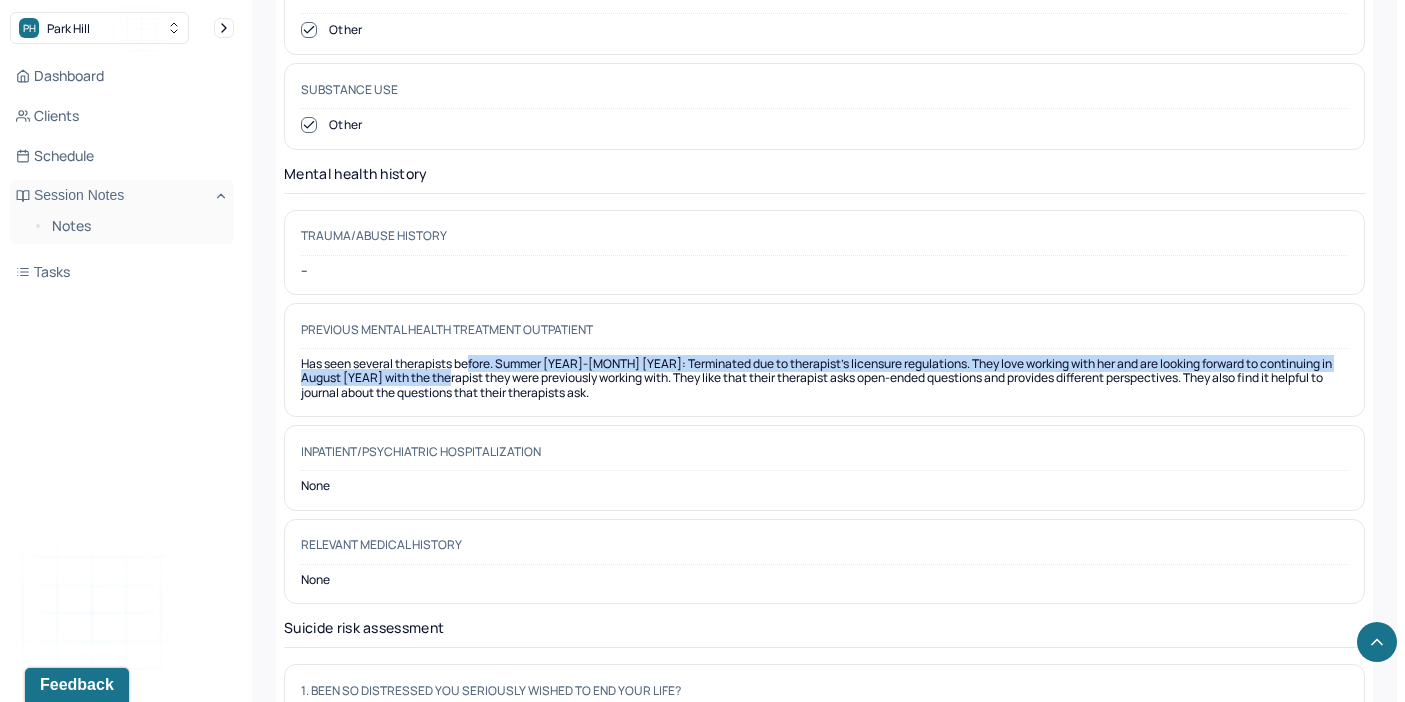 drag, startPoint x: 497, startPoint y: 323, endPoint x: 472, endPoint y: 308, distance: 29.15476 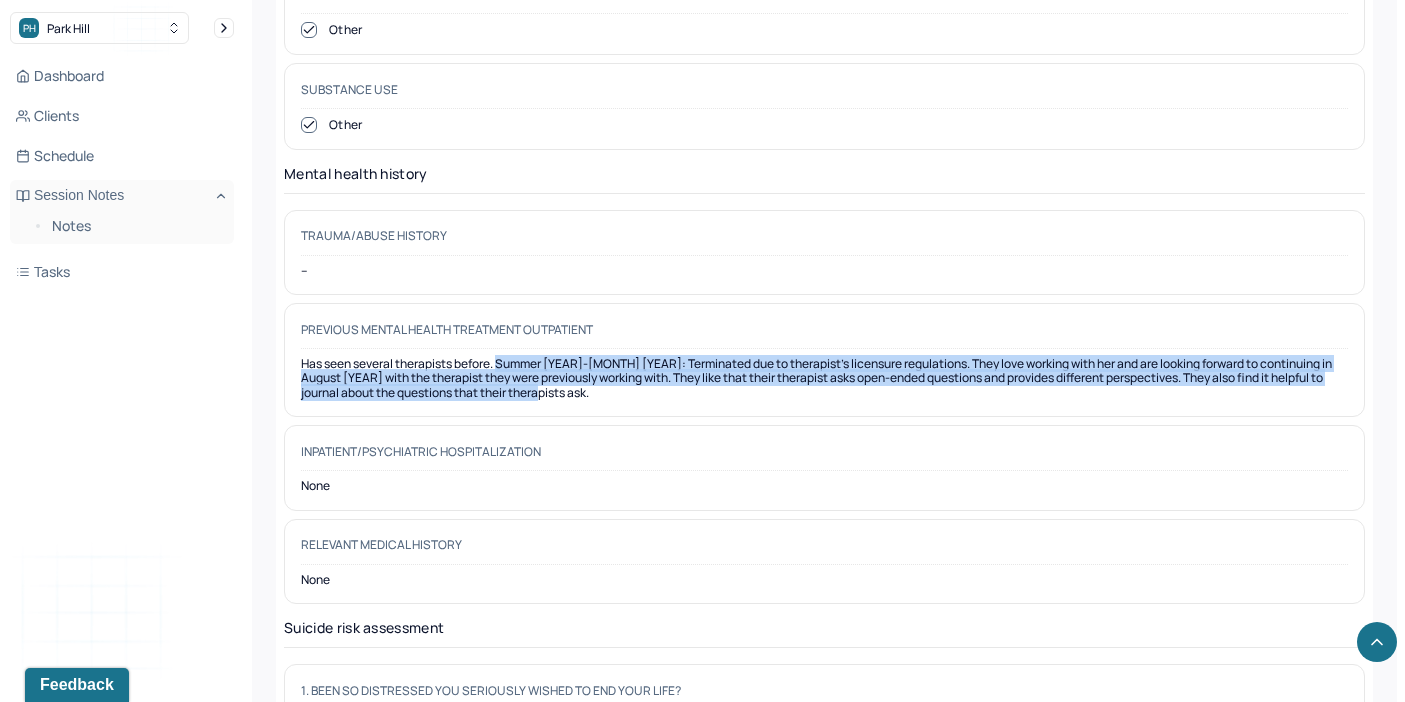 drag, startPoint x: 550, startPoint y: 345, endPoint x: 499, endPoint y: 308, distance: 63.007935 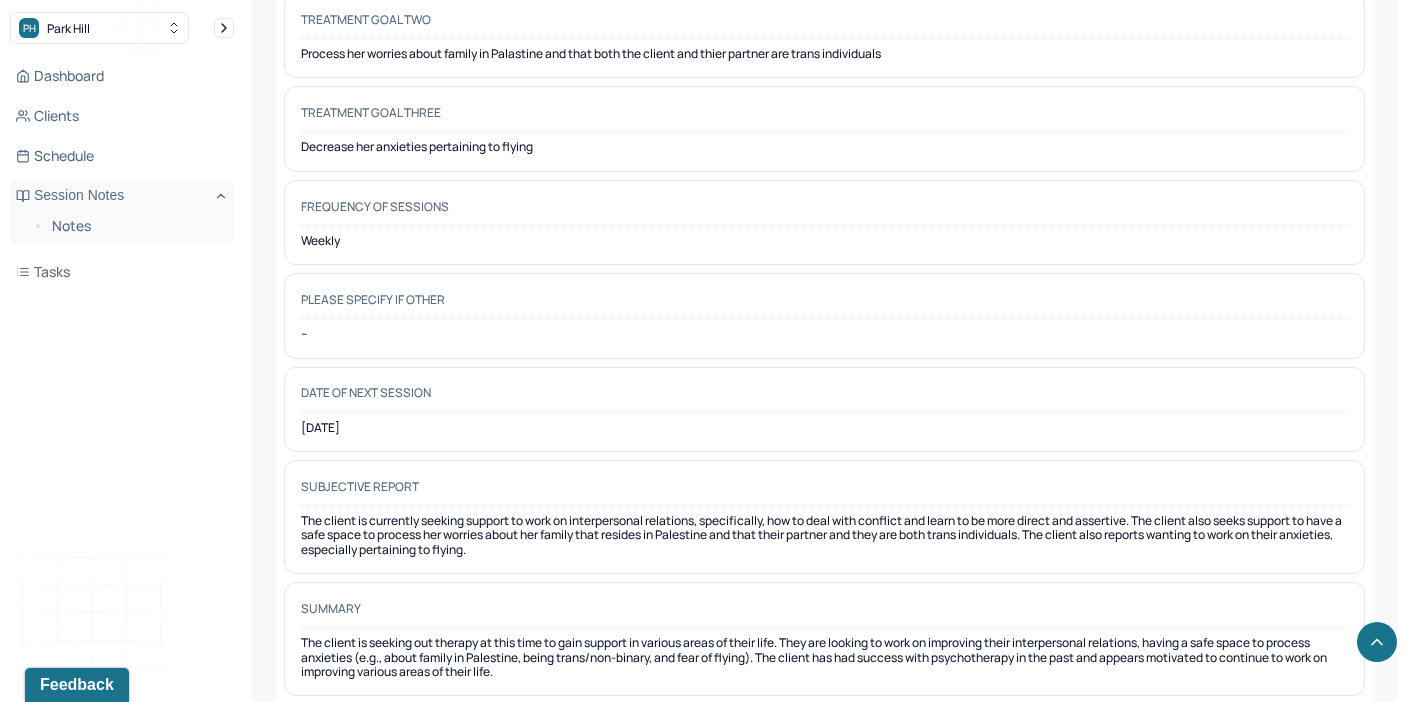 scroll, scrollTop: 9958, scrollLeft: 0, axis: vertical 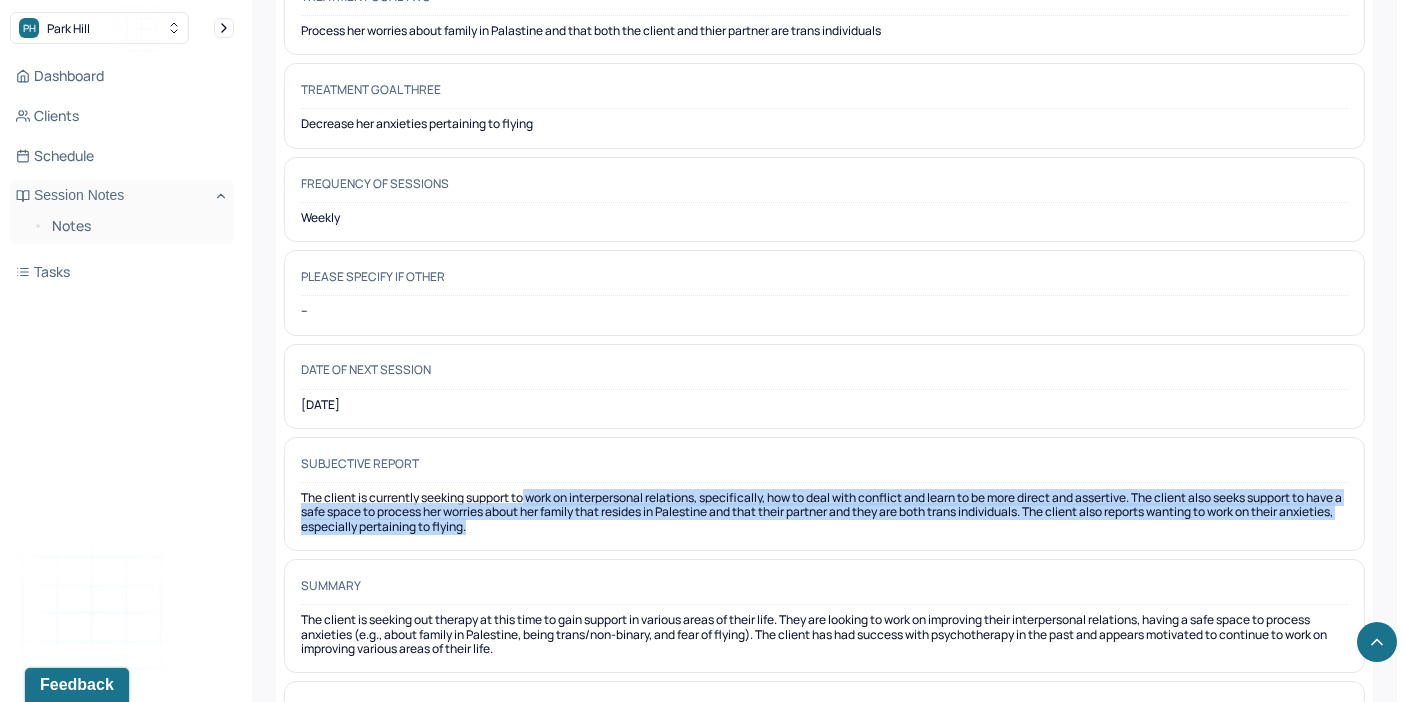 drag, startPoint x: 529, startPoint y: 395, endPoint x: 527, endPoint y: 427, distance: 32.06244 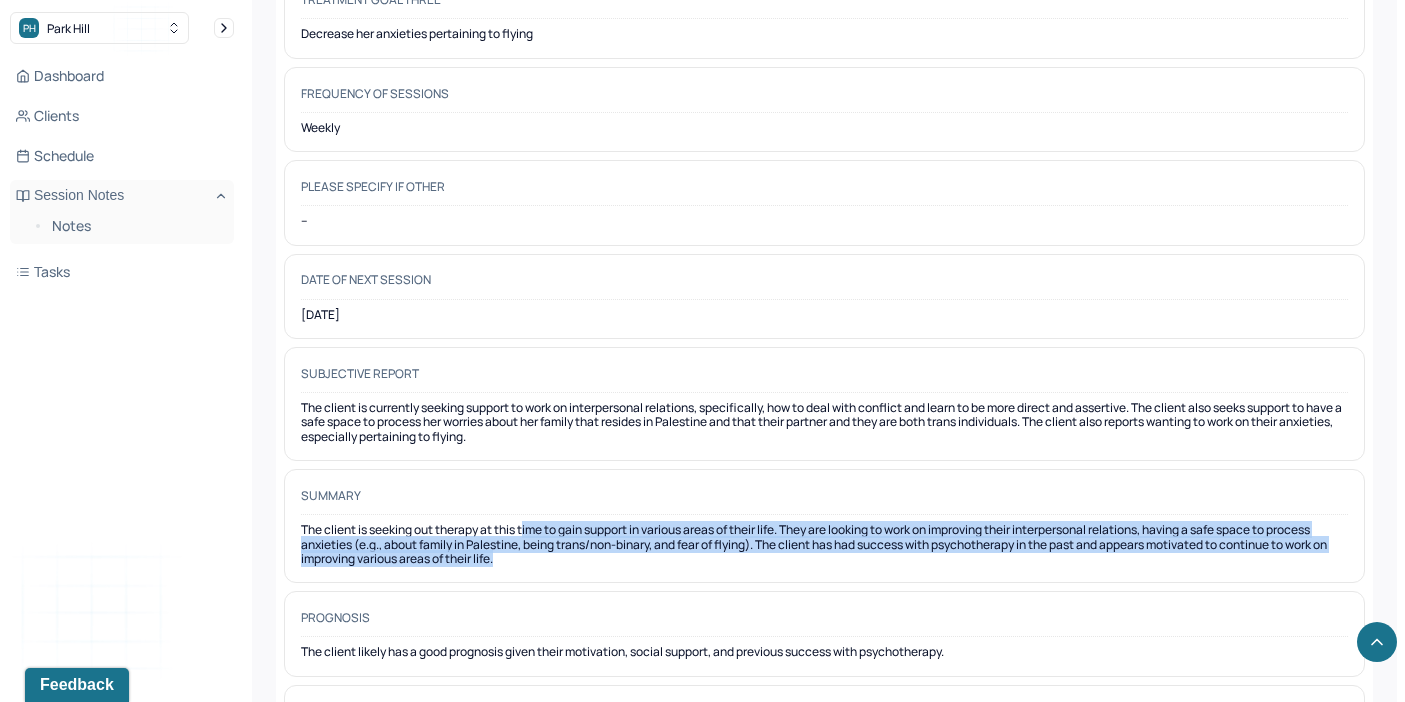 drag, startPoint x: 527, startPoint y: 427, endPoint x: 527, endPoint y: 459, distance: 32 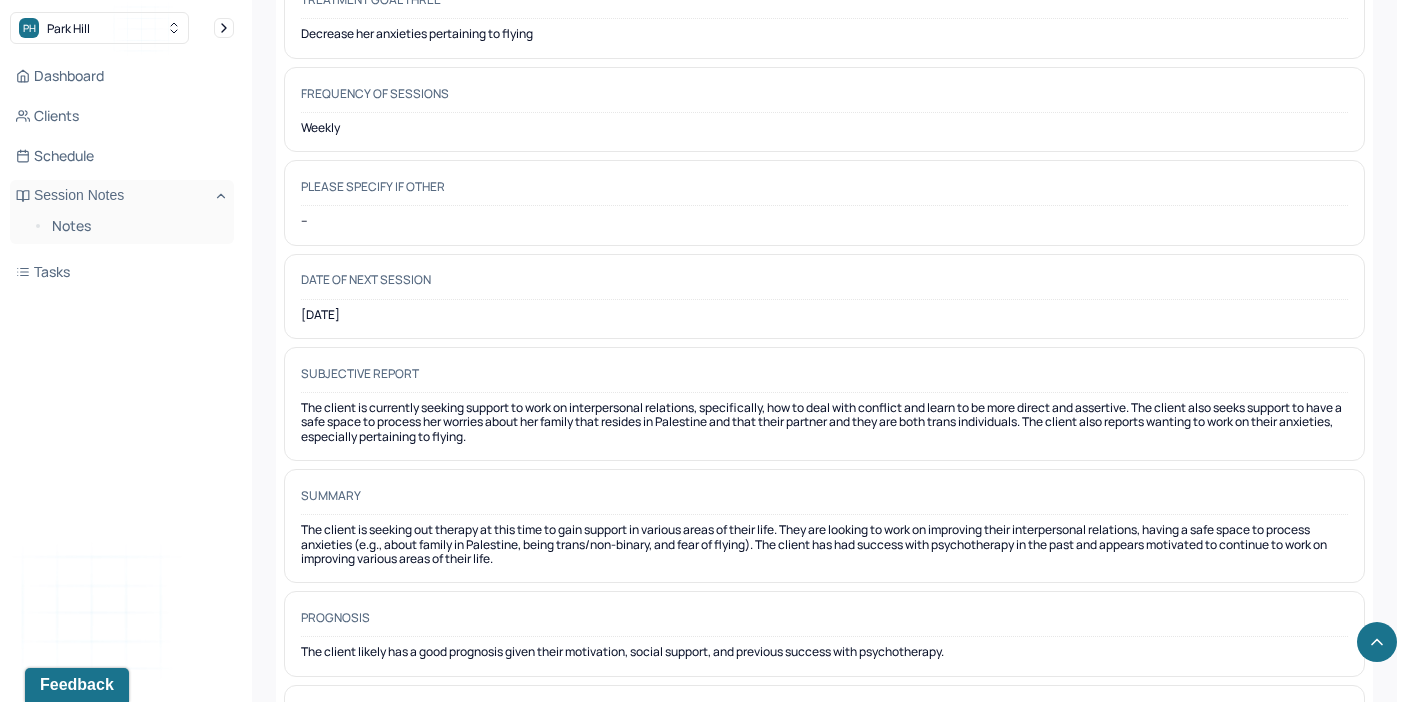 scroll, scrollTop: 10148, scrollLeft: 0, axis: vertical 